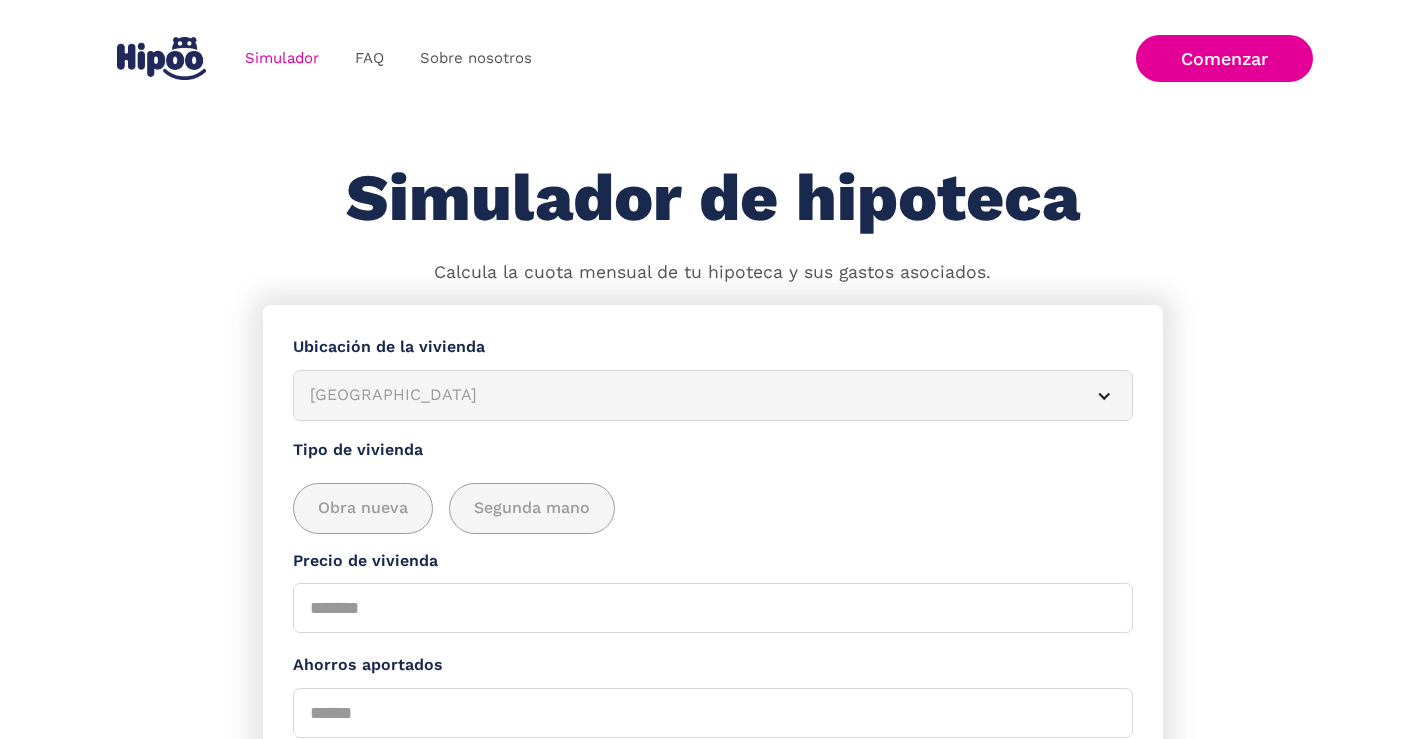 scroll, scrollTop: 0, scrollLeft: 0, axis: both 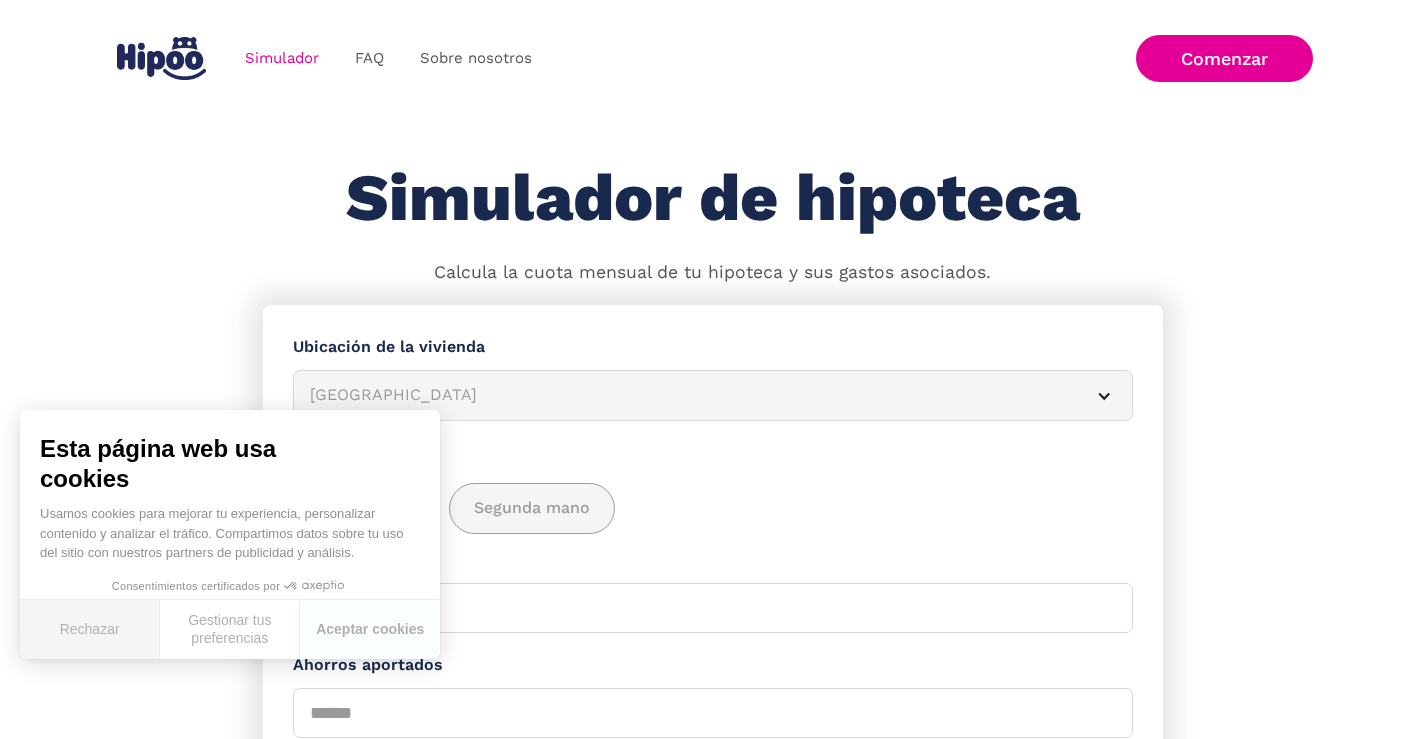 click on "Rechazar" at bounding box center [90, 629] 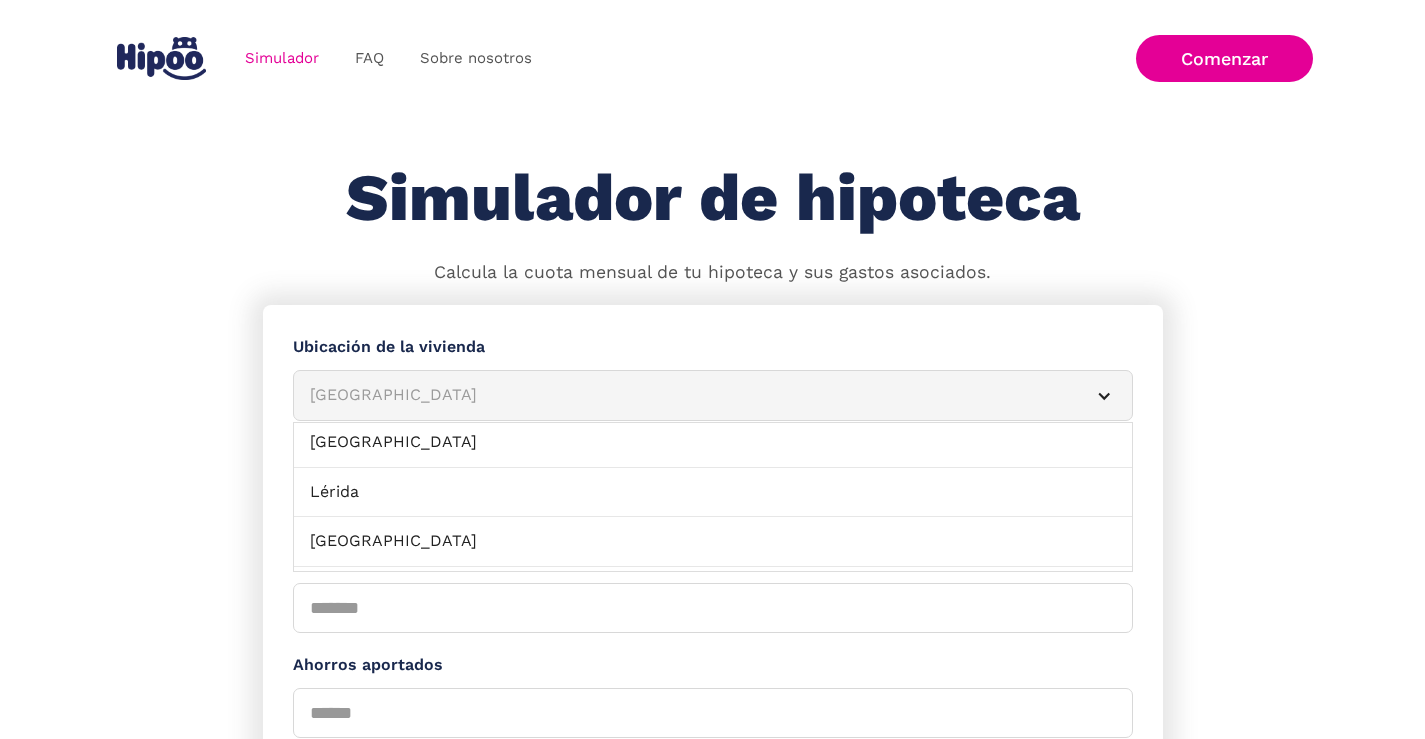 scroll, scrollTop: 0, scrollLeft: 0, axis: both 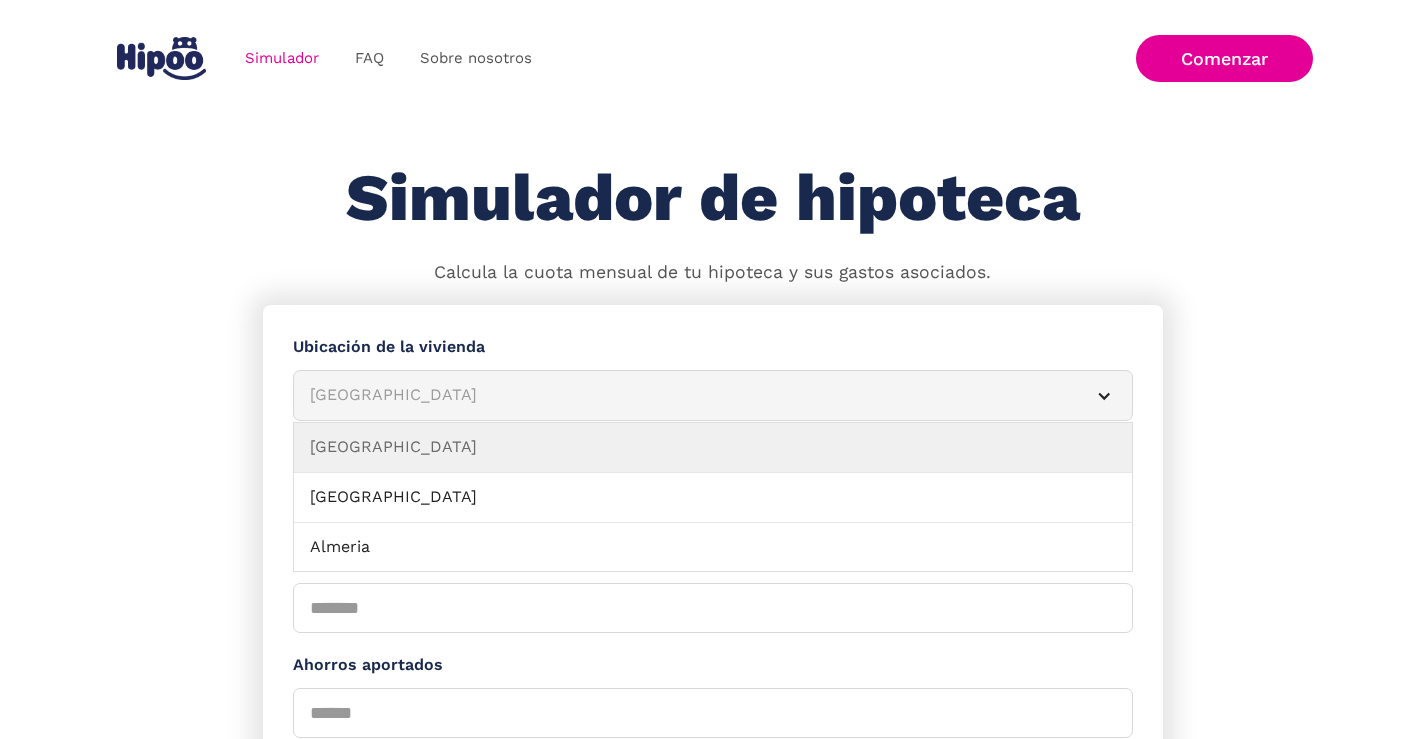 click on "[GEOGRAPHIC_DATA]" at bounding box center [689, 395] 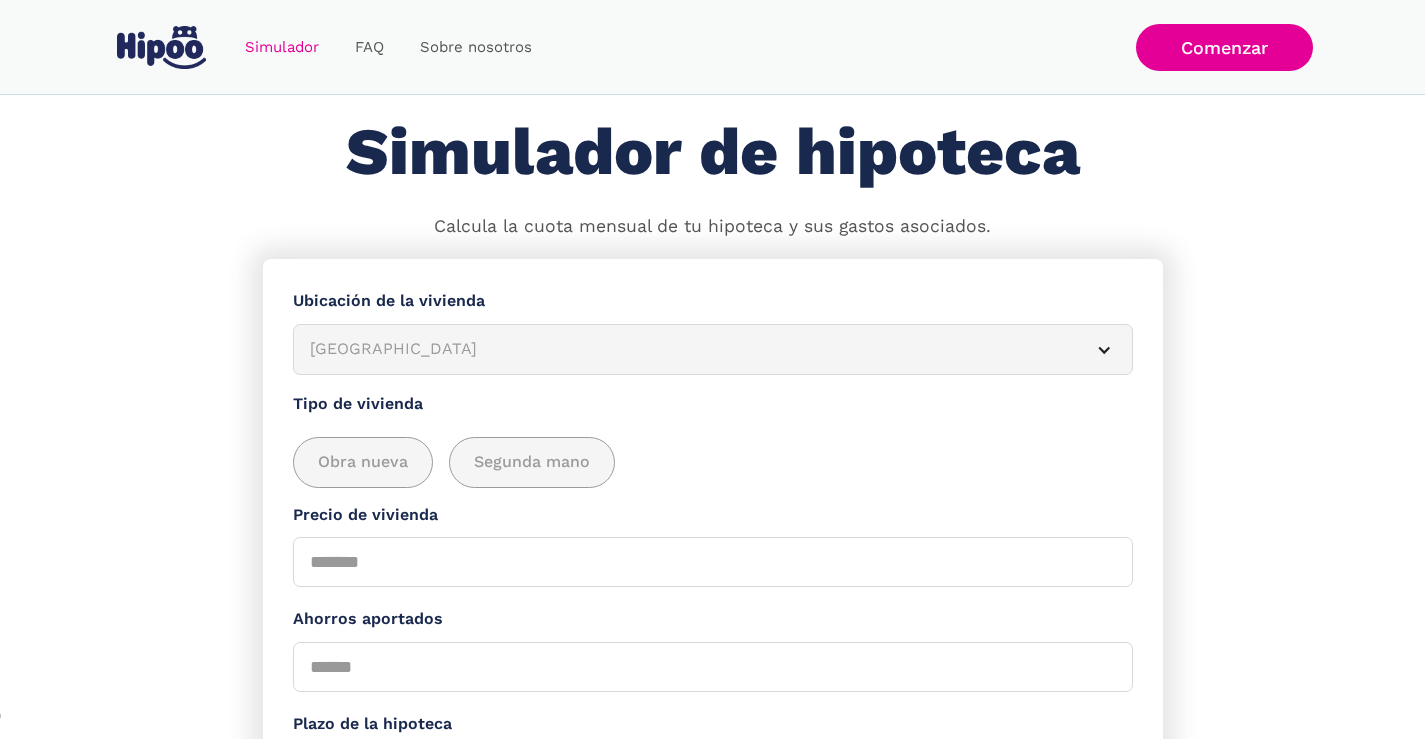 scroll, scrollTop: 0, scrollLeft: 0, axis: both 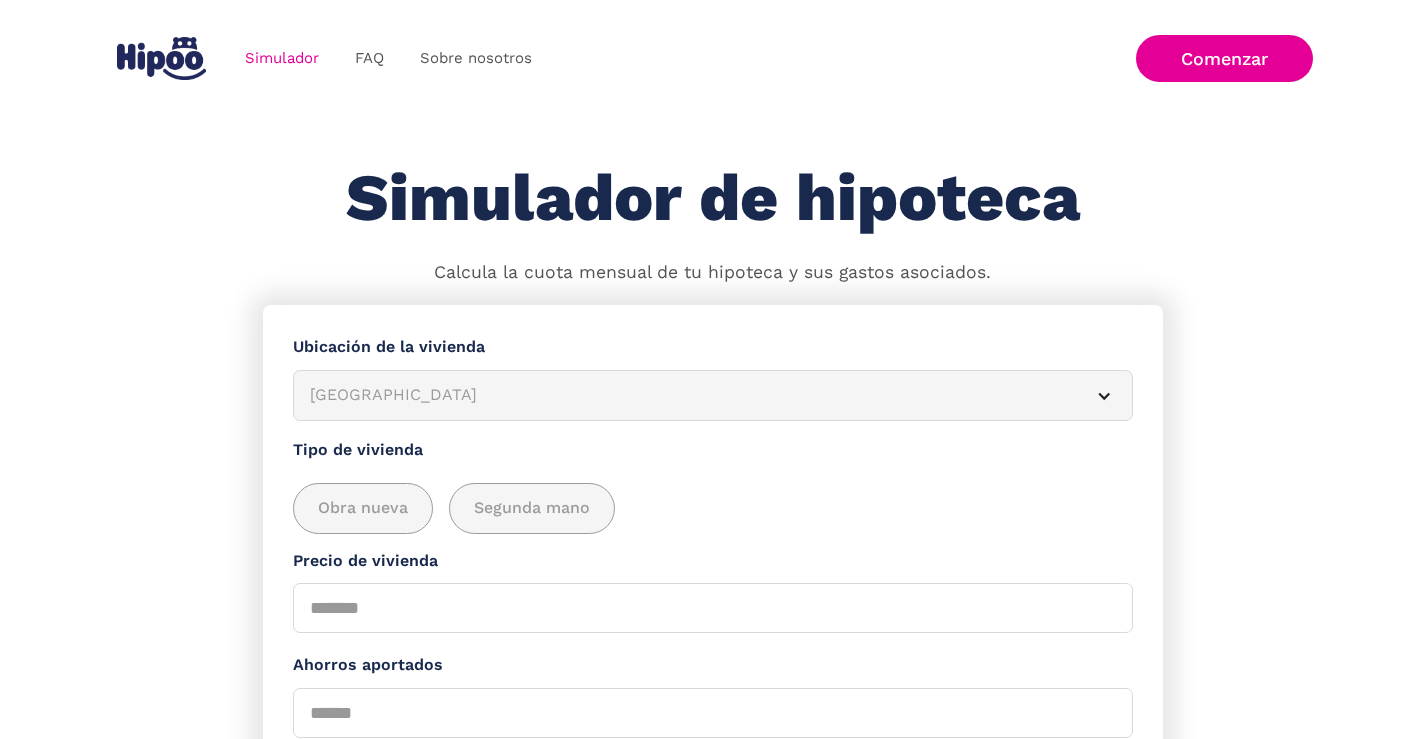 click on "[GEOGRAPHIC_DATA]" at bounding box center [689, 395] 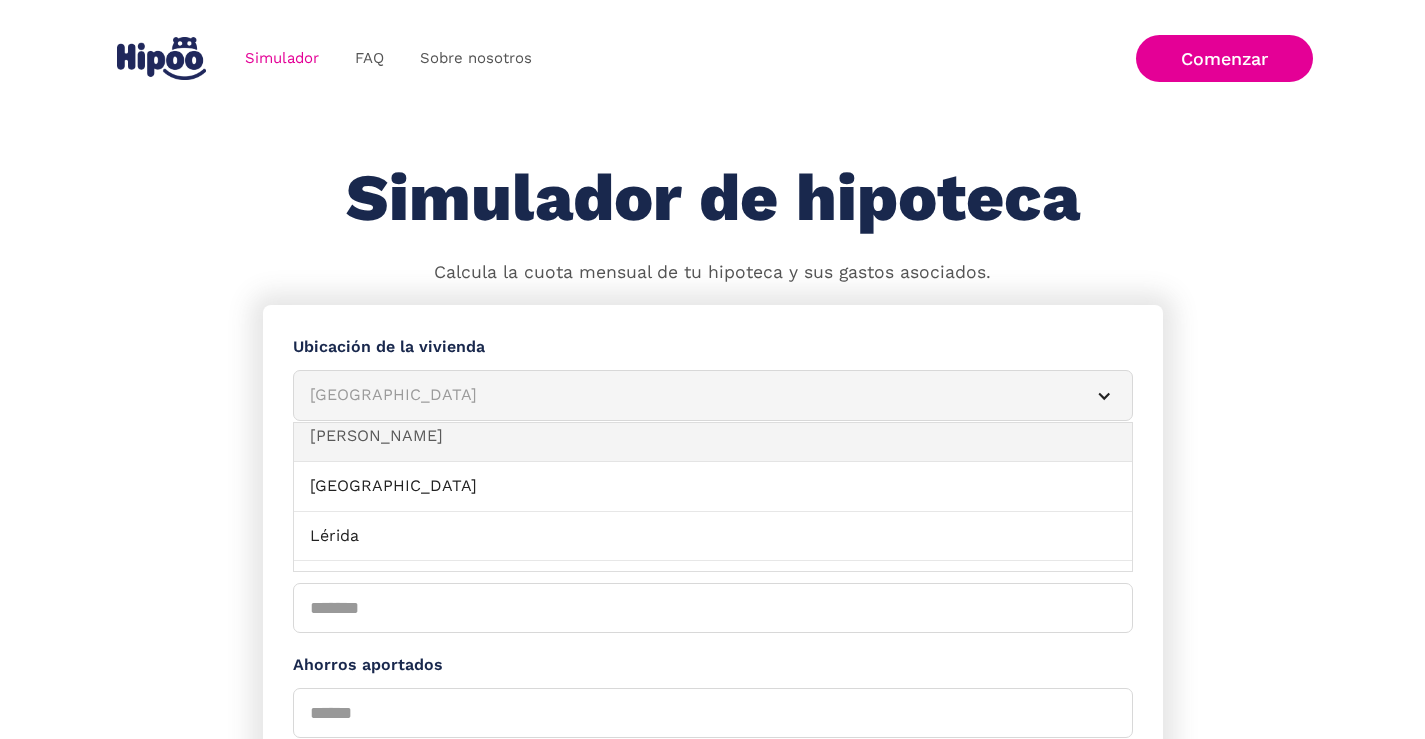 scroll, scrollTop: 1300, scrollLeft: 0, axis: vertical 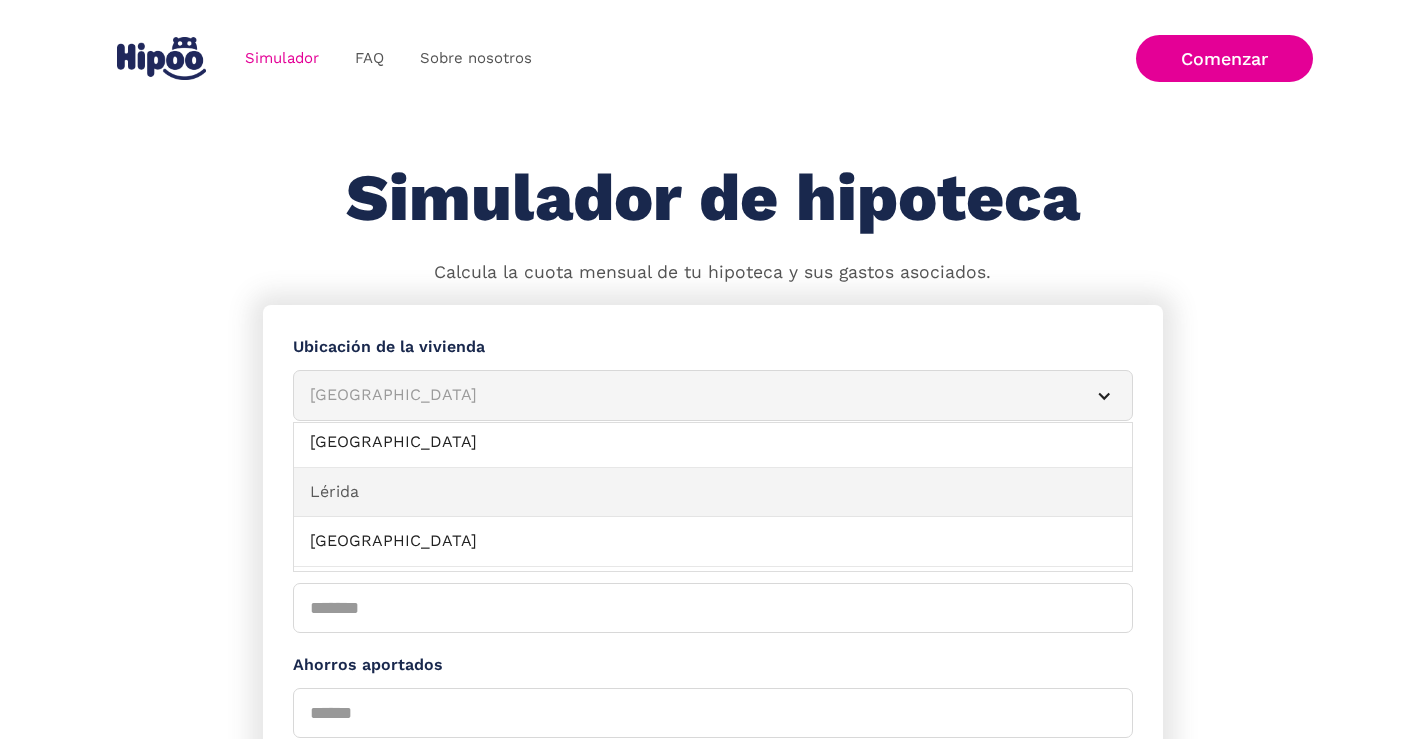 click on "Lérida" at bounding box center [713, 493] 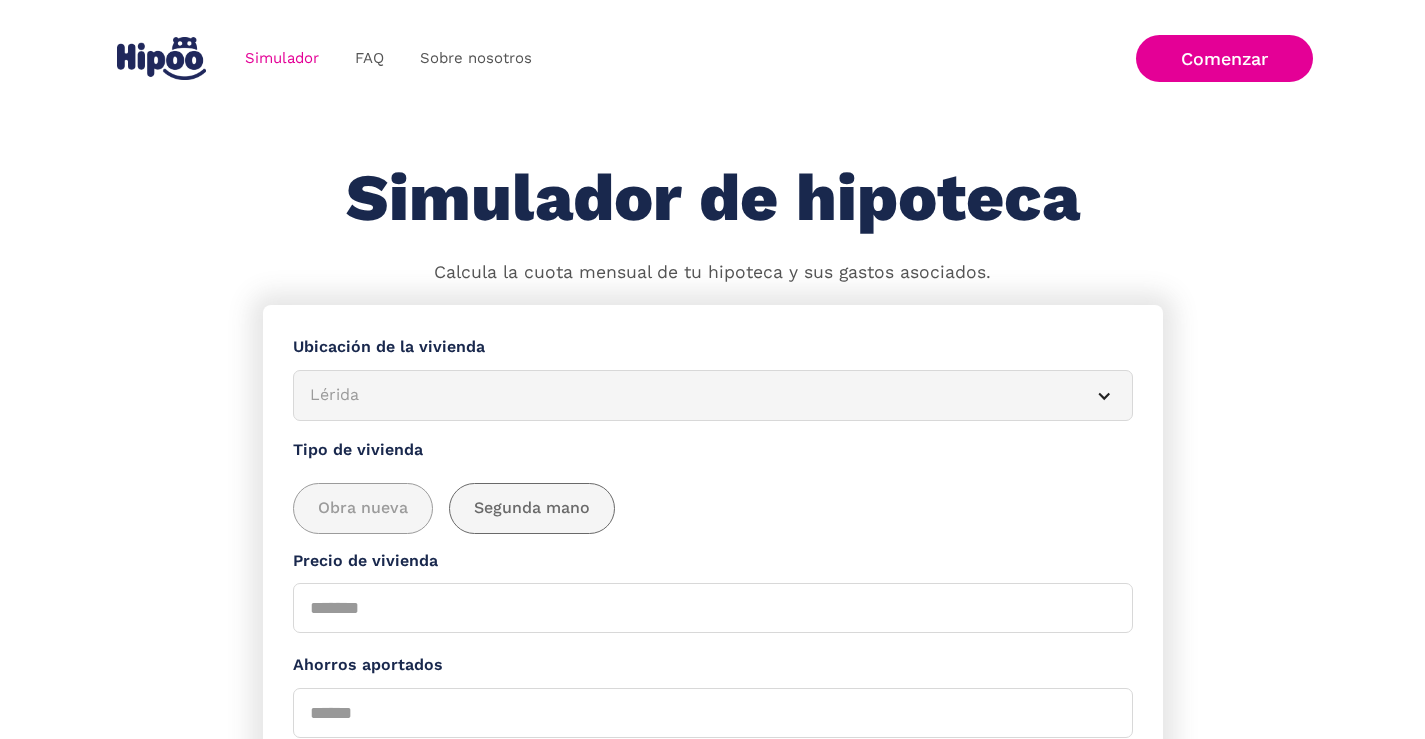click on "Segunda mano" at bounding box center [532, 508] 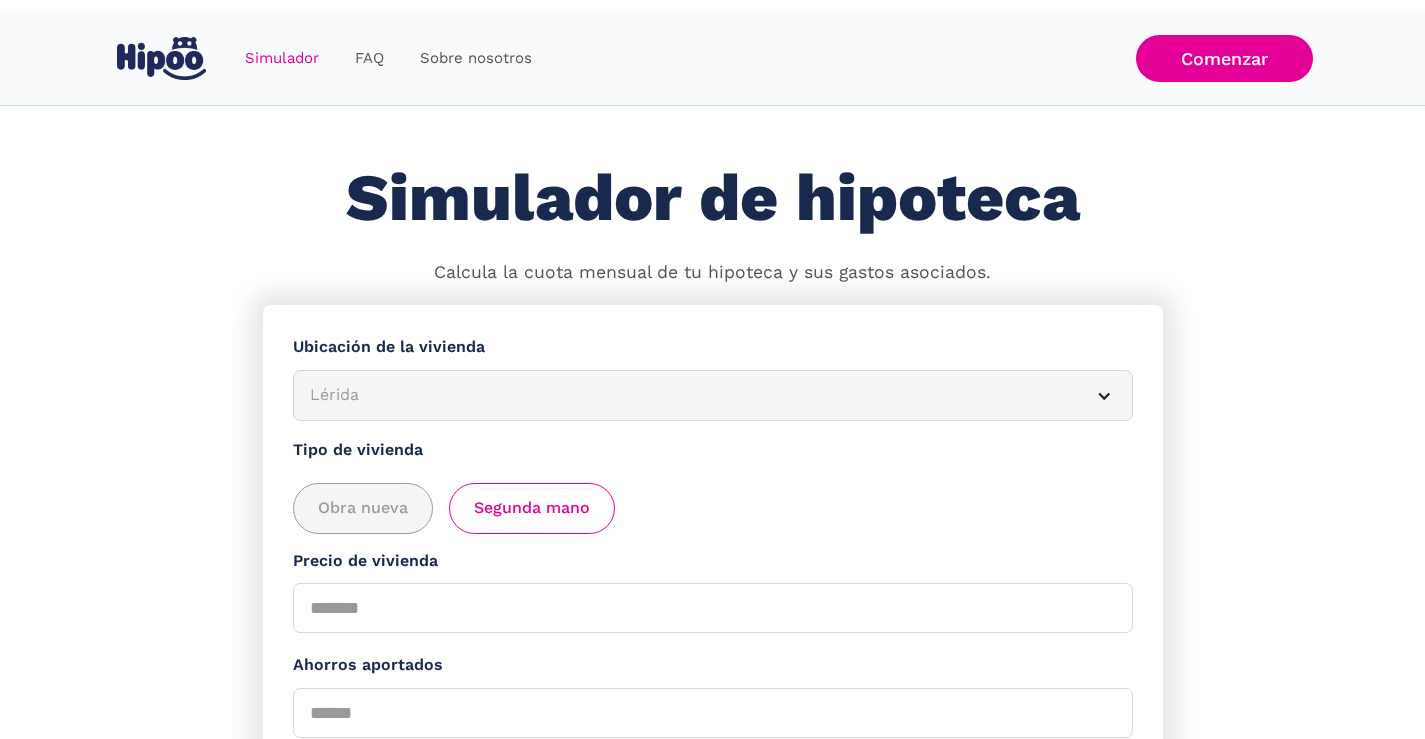 scroll, scrollTop: 100, scrollLeft: 0, axis: vertical 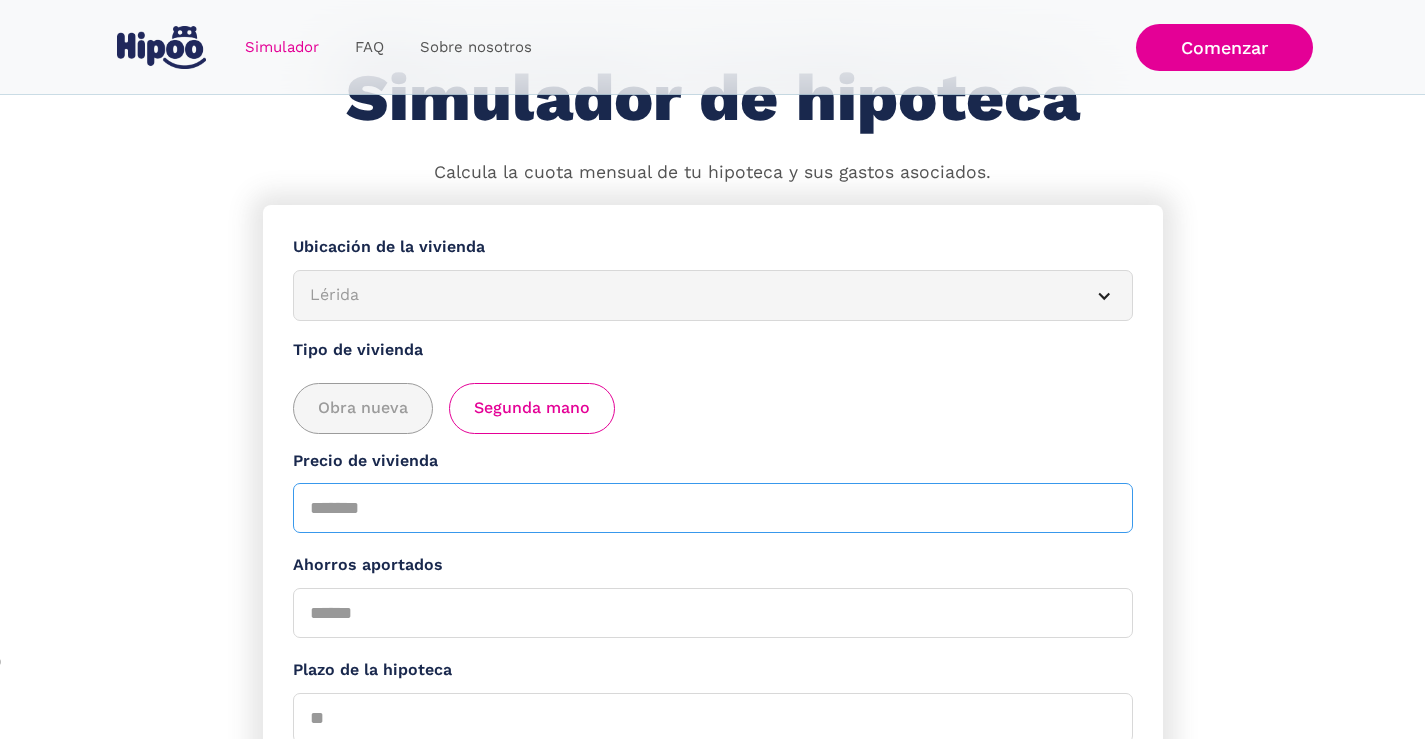 click on "Precio de vivienda" at bounding box center (713, 508) 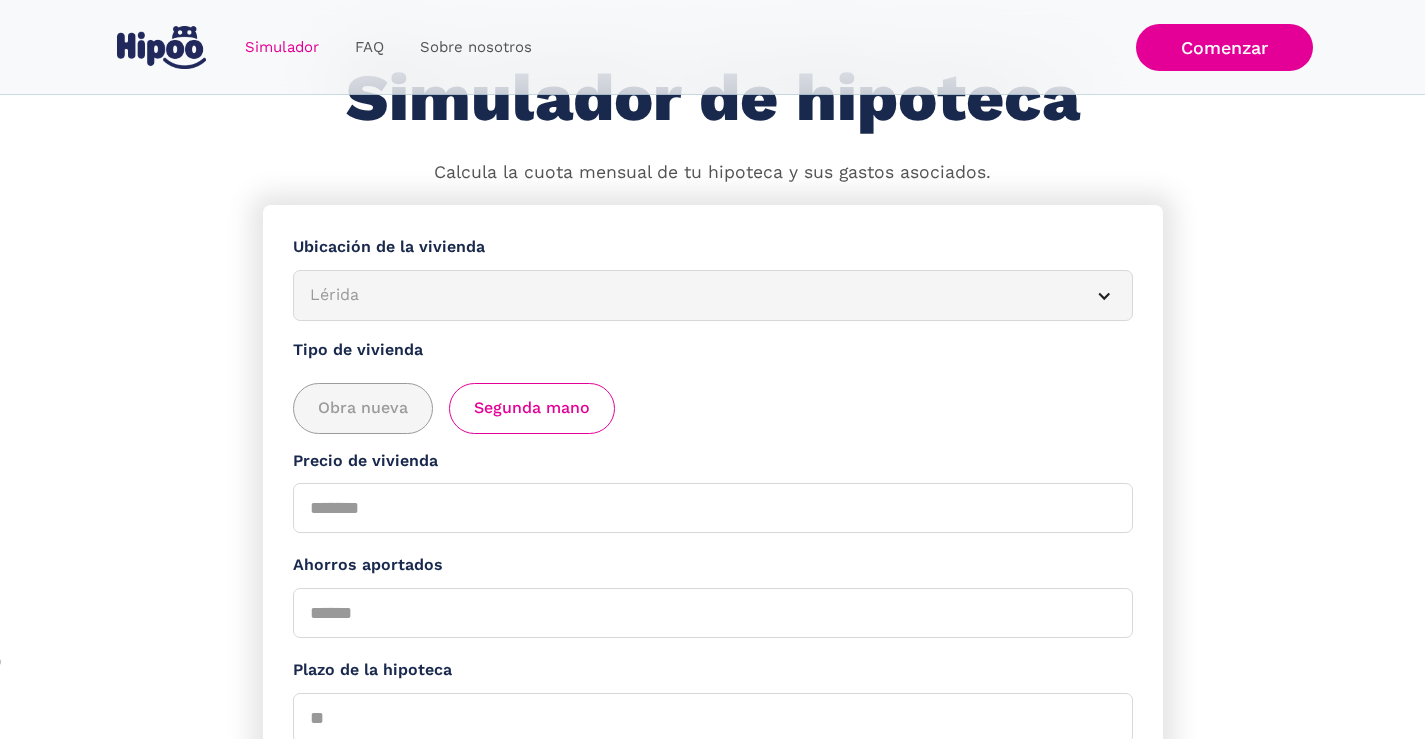 click on "Ahorros aportados" at bounding box center (713, 595) 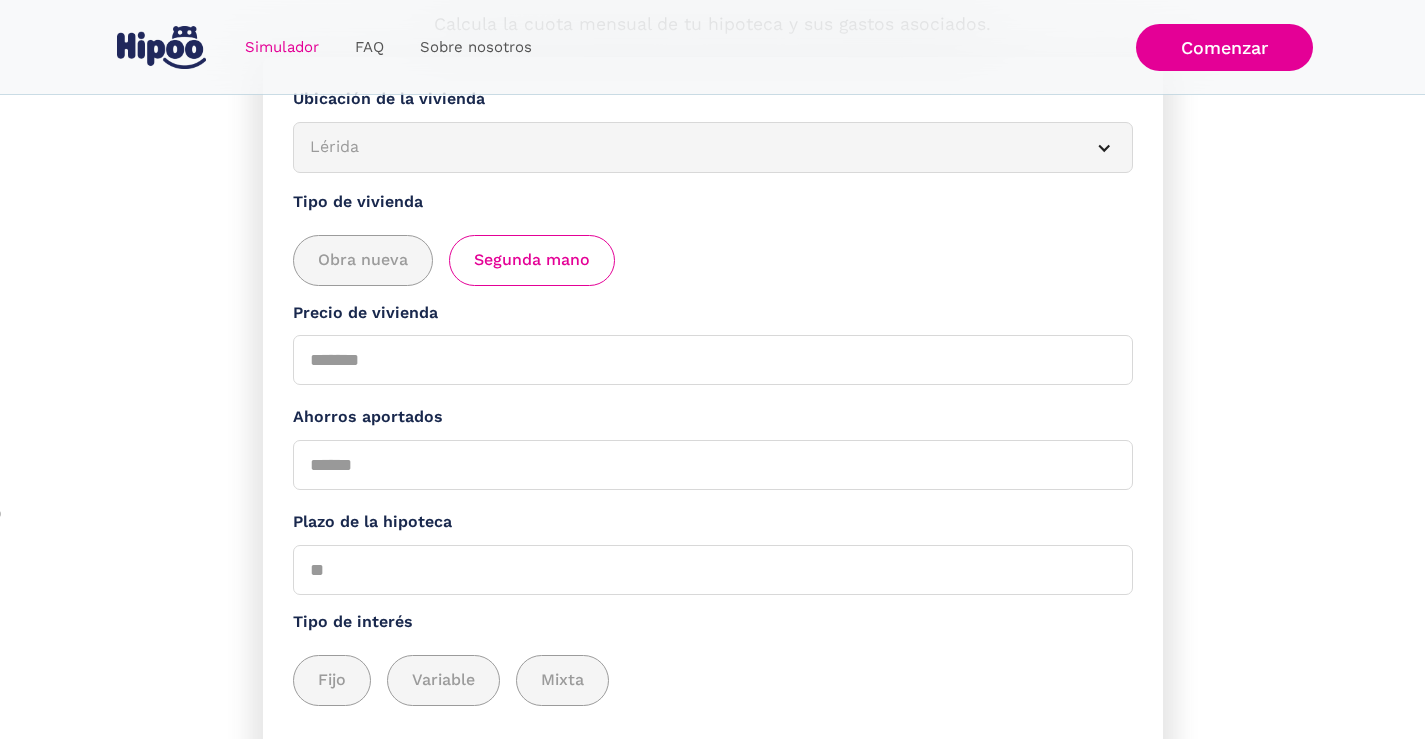 scroll, scrollTop: 300, scrollLeft: 0, axis: vertical 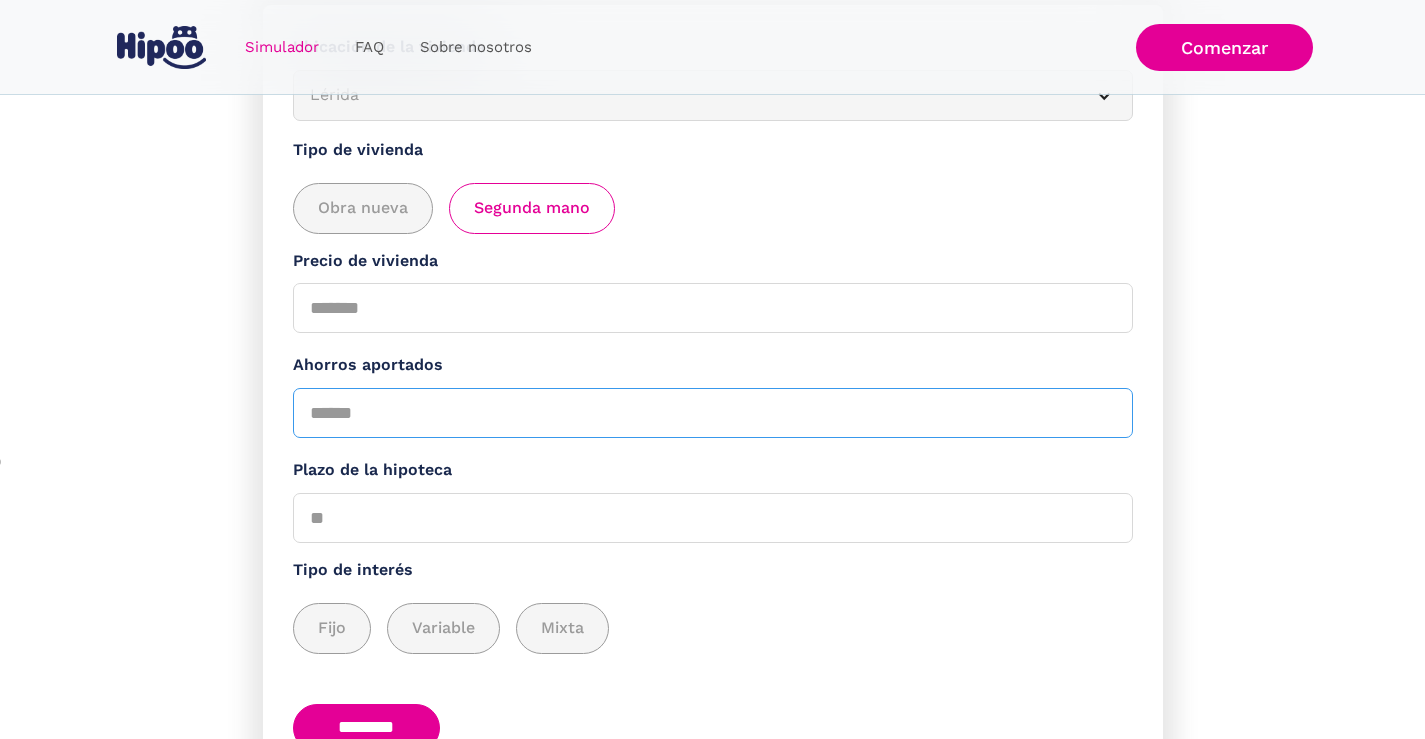click on "Ahorros aportados" at bounding box center (713, 413) 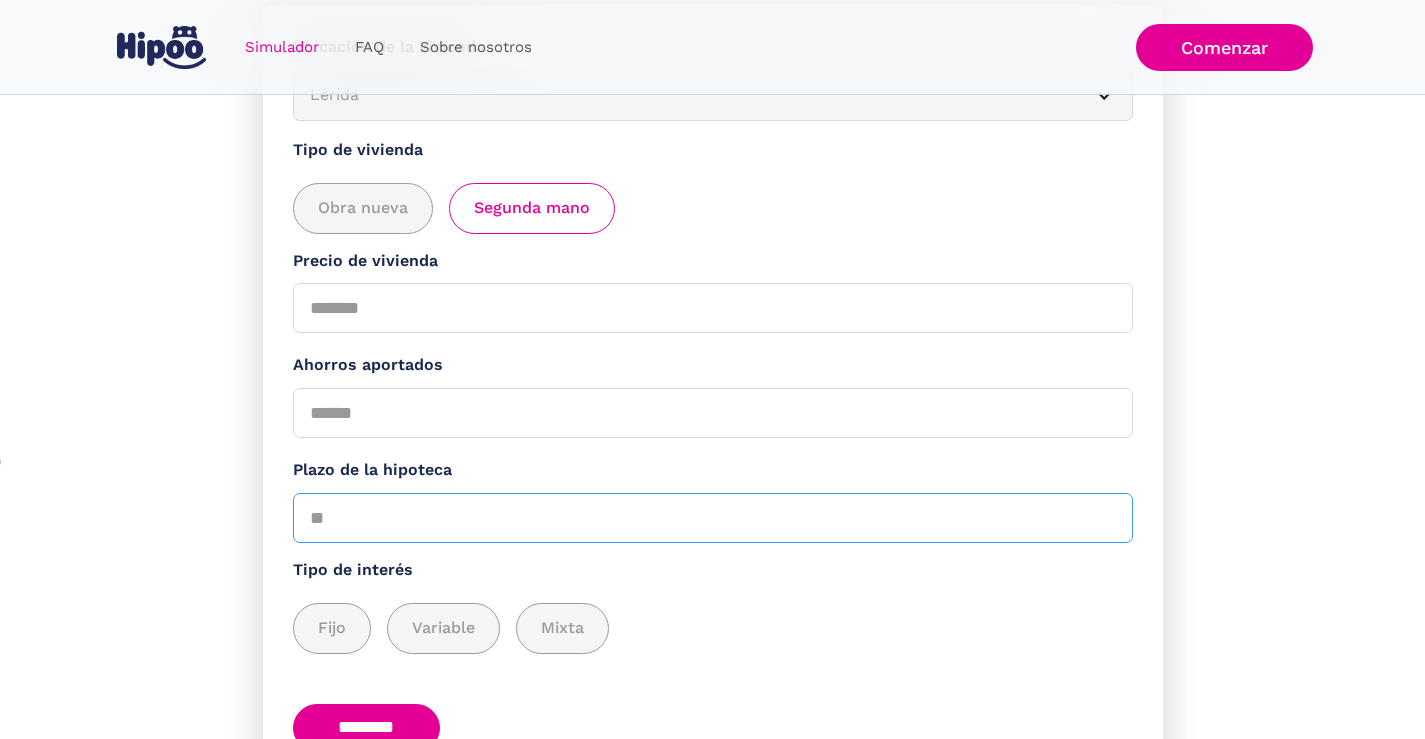click on "Plazo de la hipoteca" at bounding box center (713, 518) 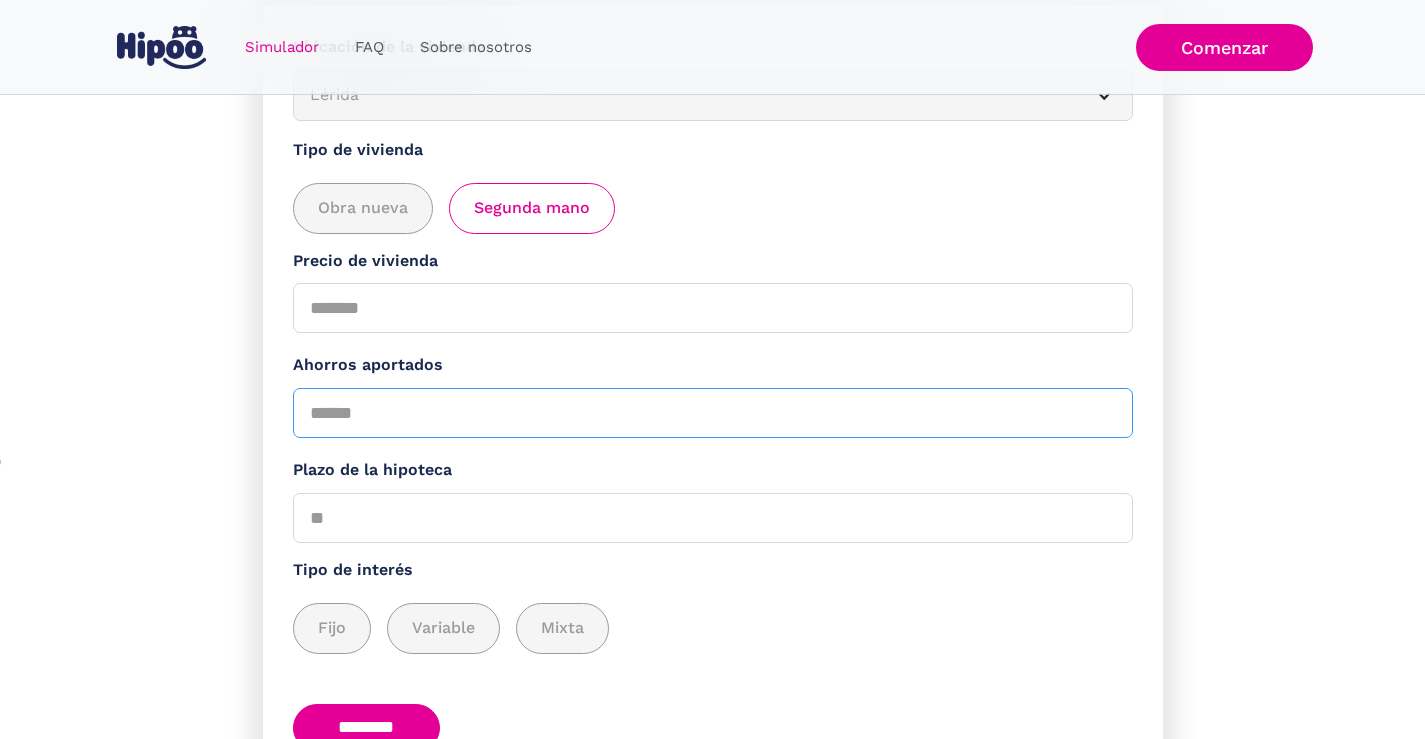 click on "Ahorros aportados" at bounding box center (713, 413) 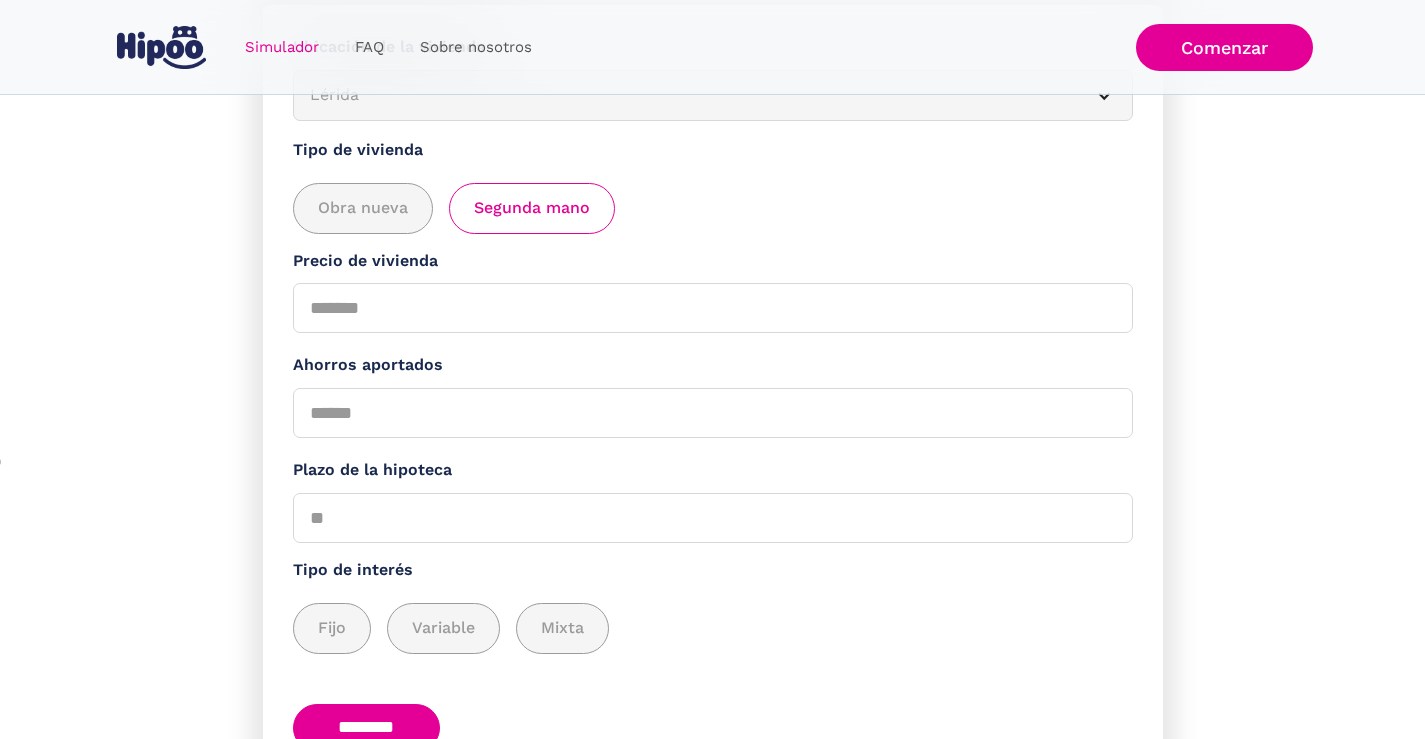 click on "**********" at bounding box center (713, 393) 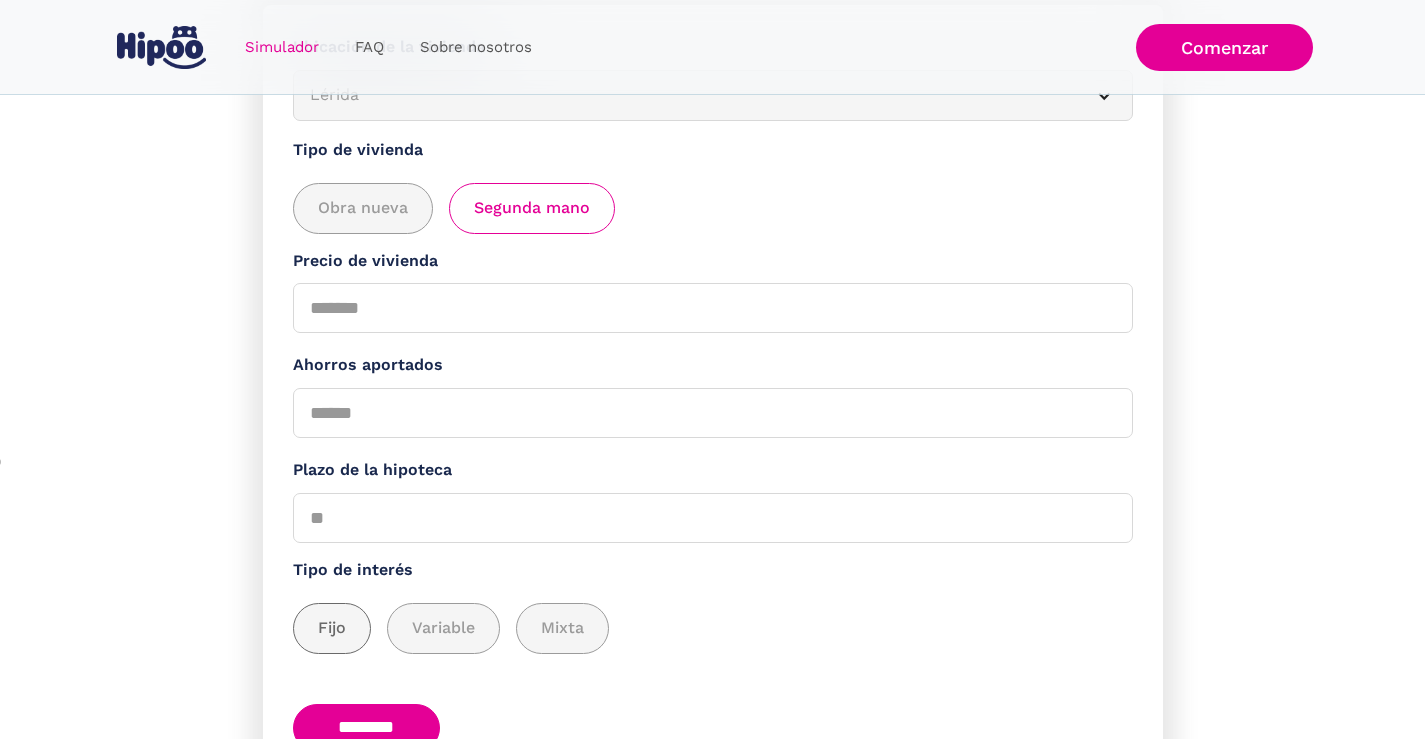 click at bounding box center (332, 628) 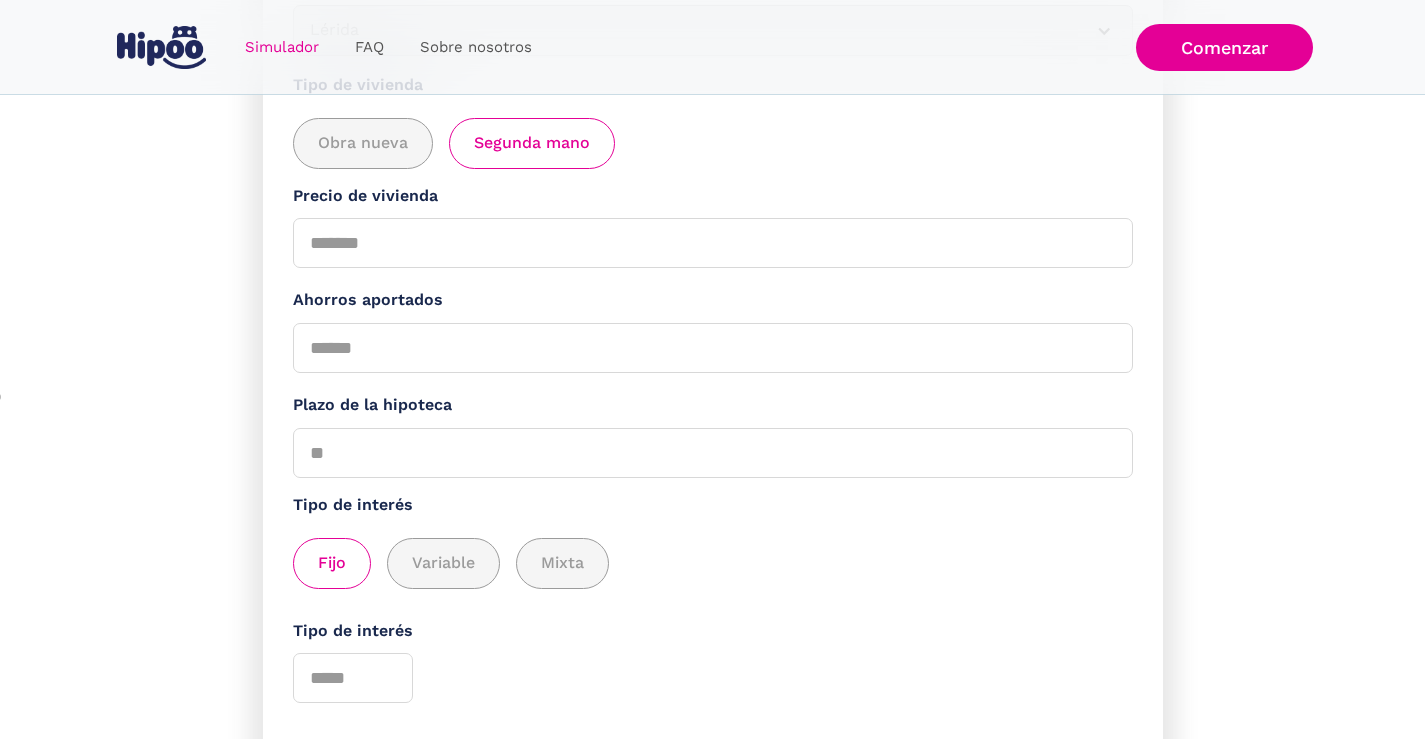 scroll, scrollTop: 400, scrollLeft: 0, axis: vertical 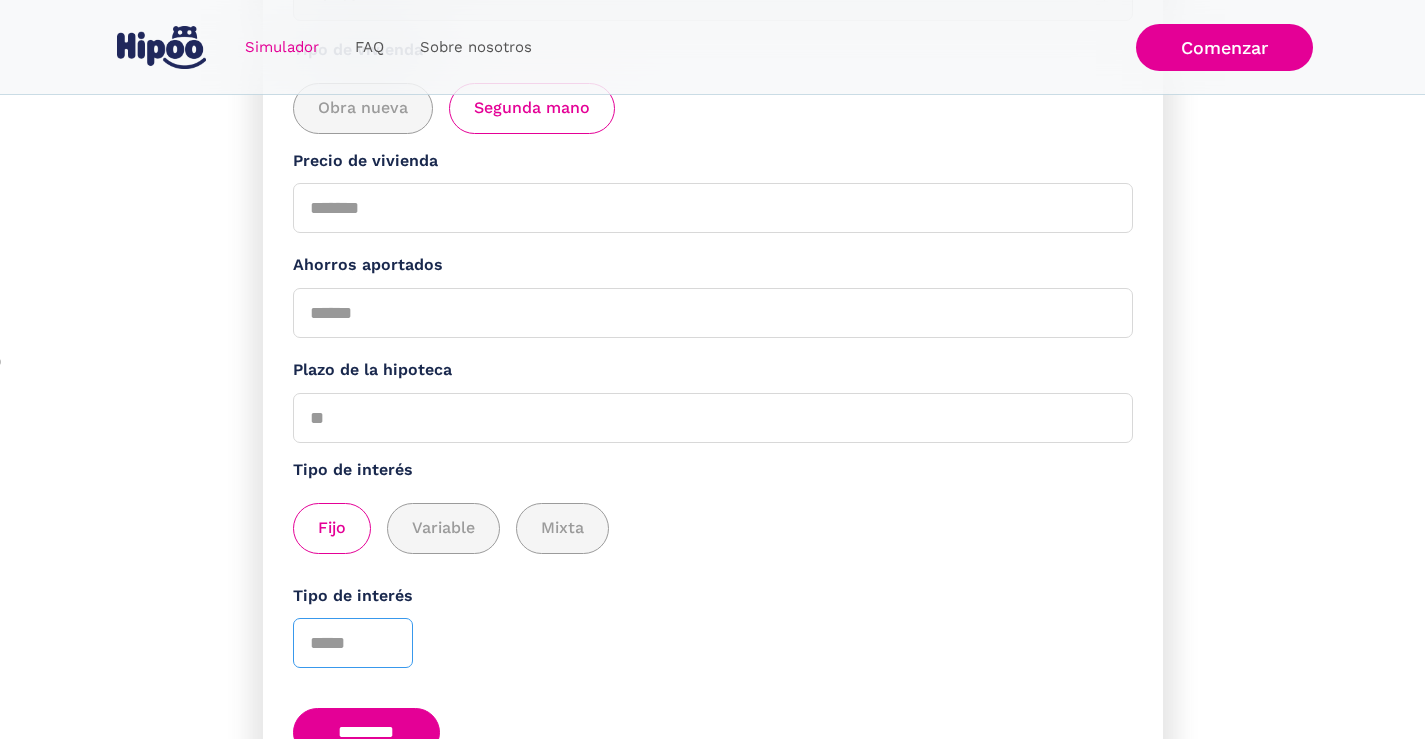 click on "Tipo de interés" at bounding box center [353, 643] 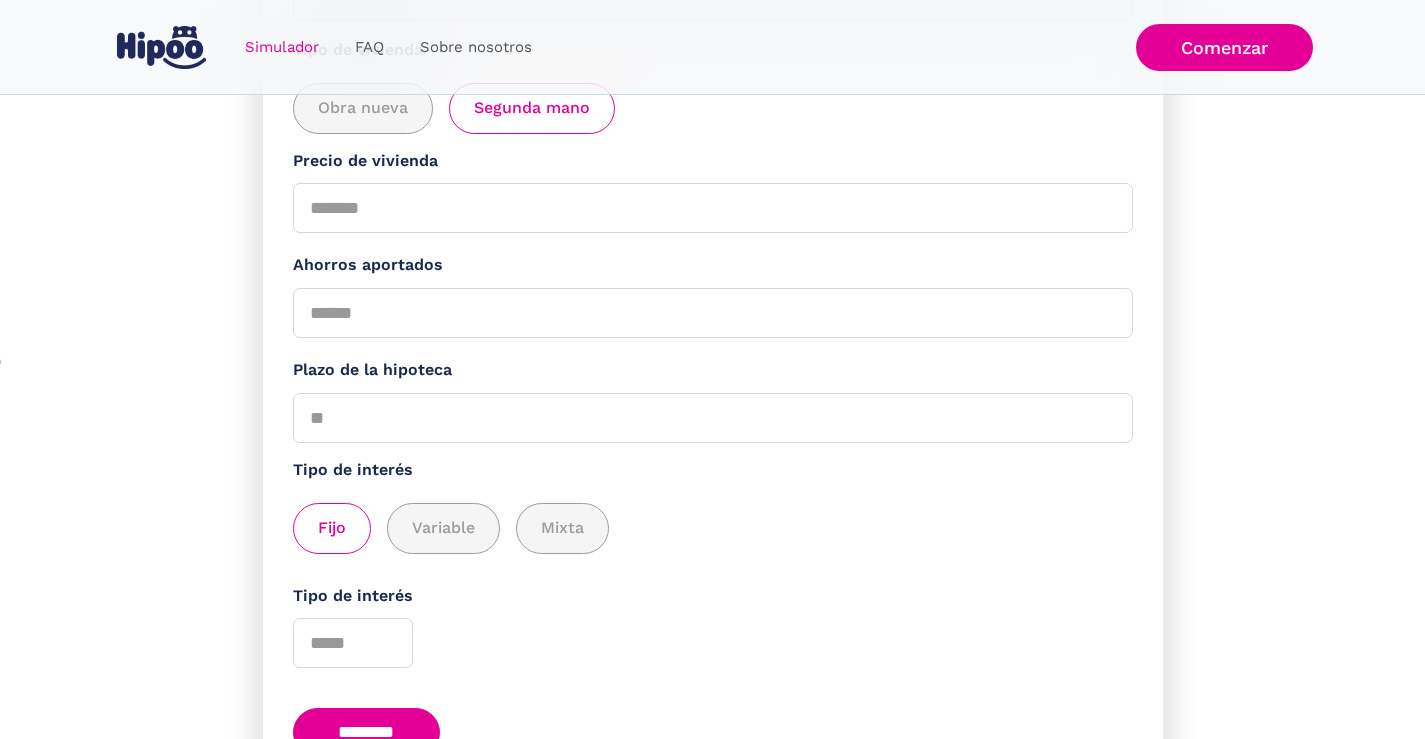 click on "********" at bounding box center [367, 732] 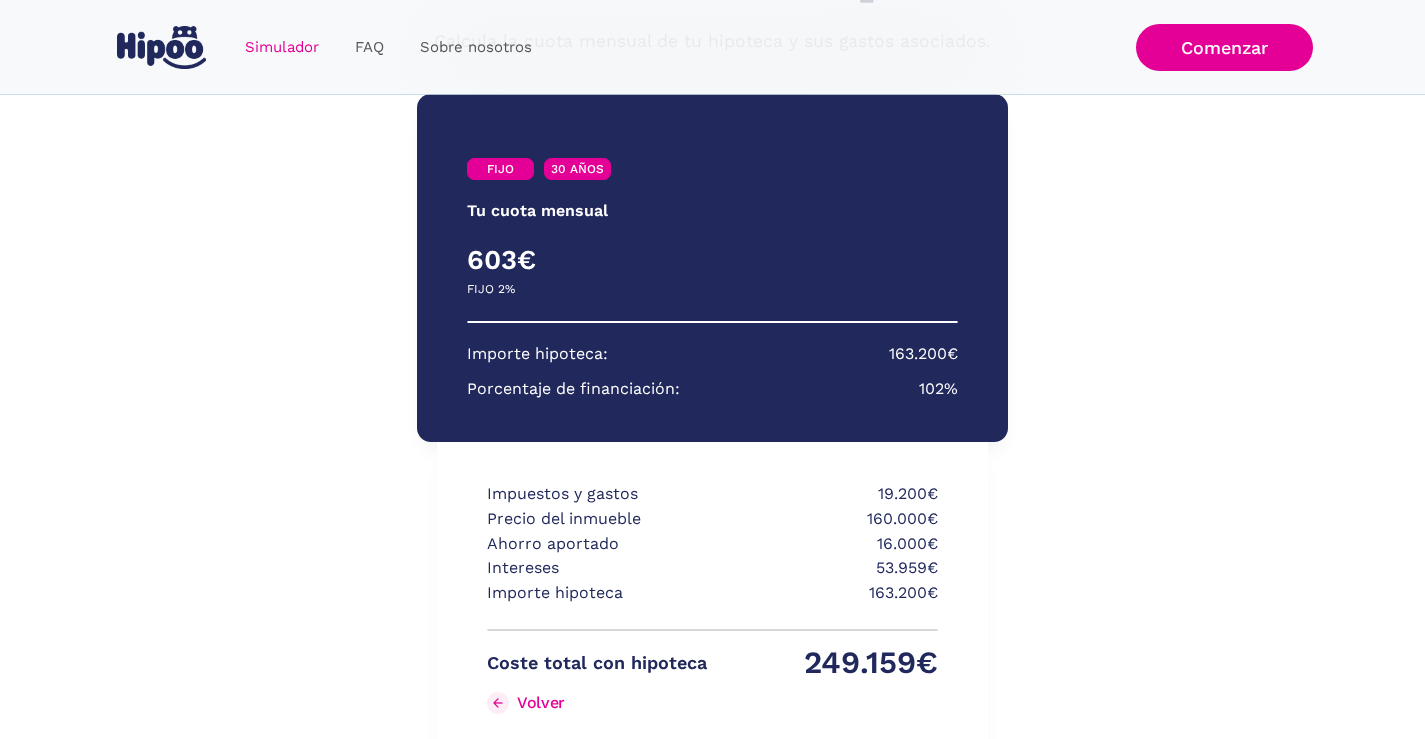 scroll, scrollTop: 325, scrollLeft: 0, axis: vertical 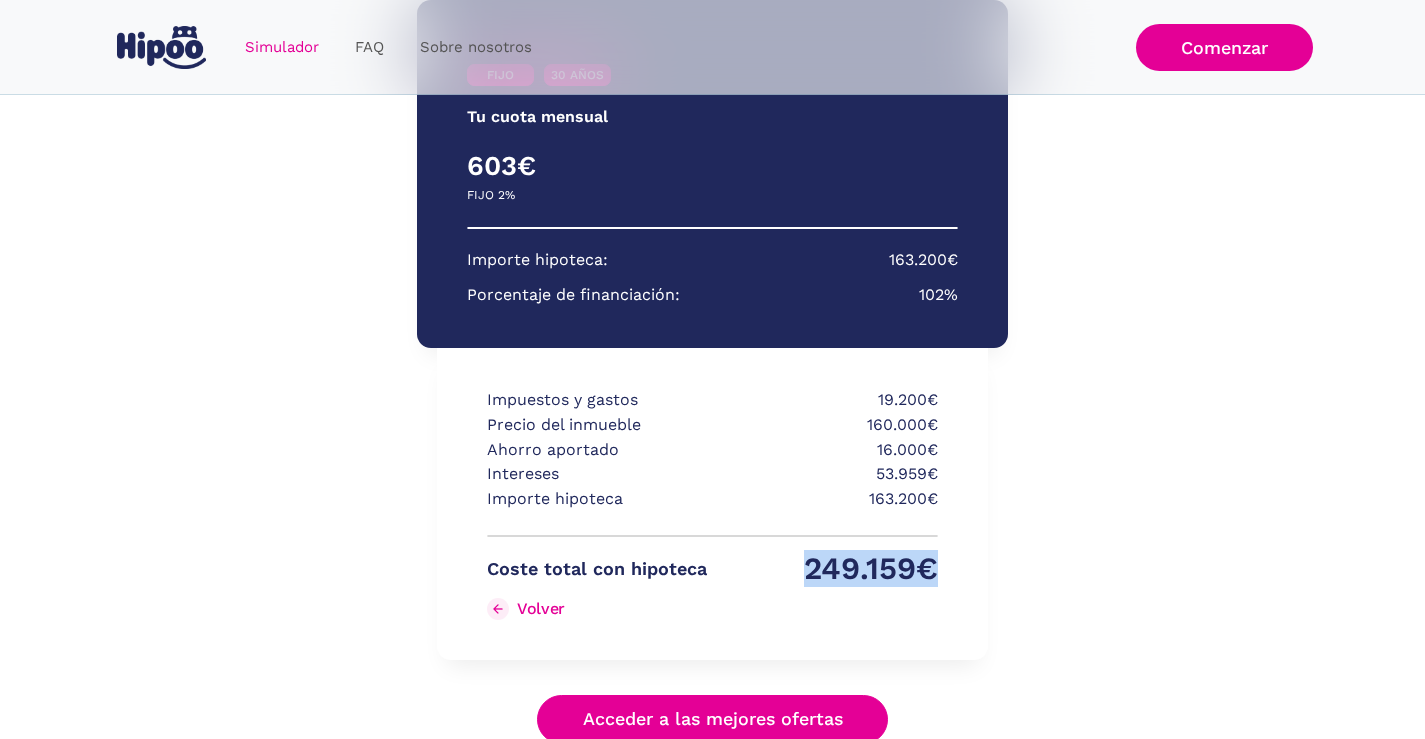 drag, startPoint x: 976, startPoint y: 571, endPoint x: 731, endPoint y: 568, distance: 245.01837 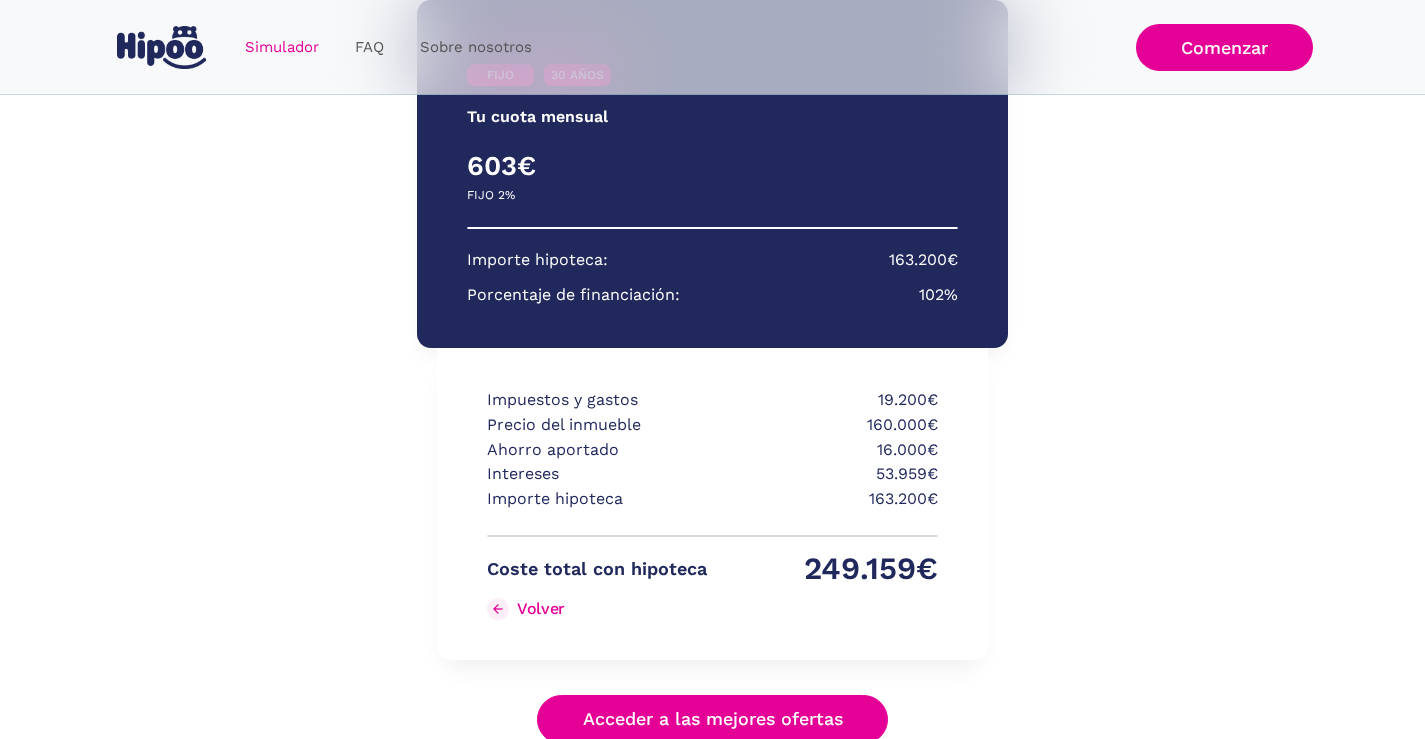 click on "53.959€" at bounding box center (828, 474) 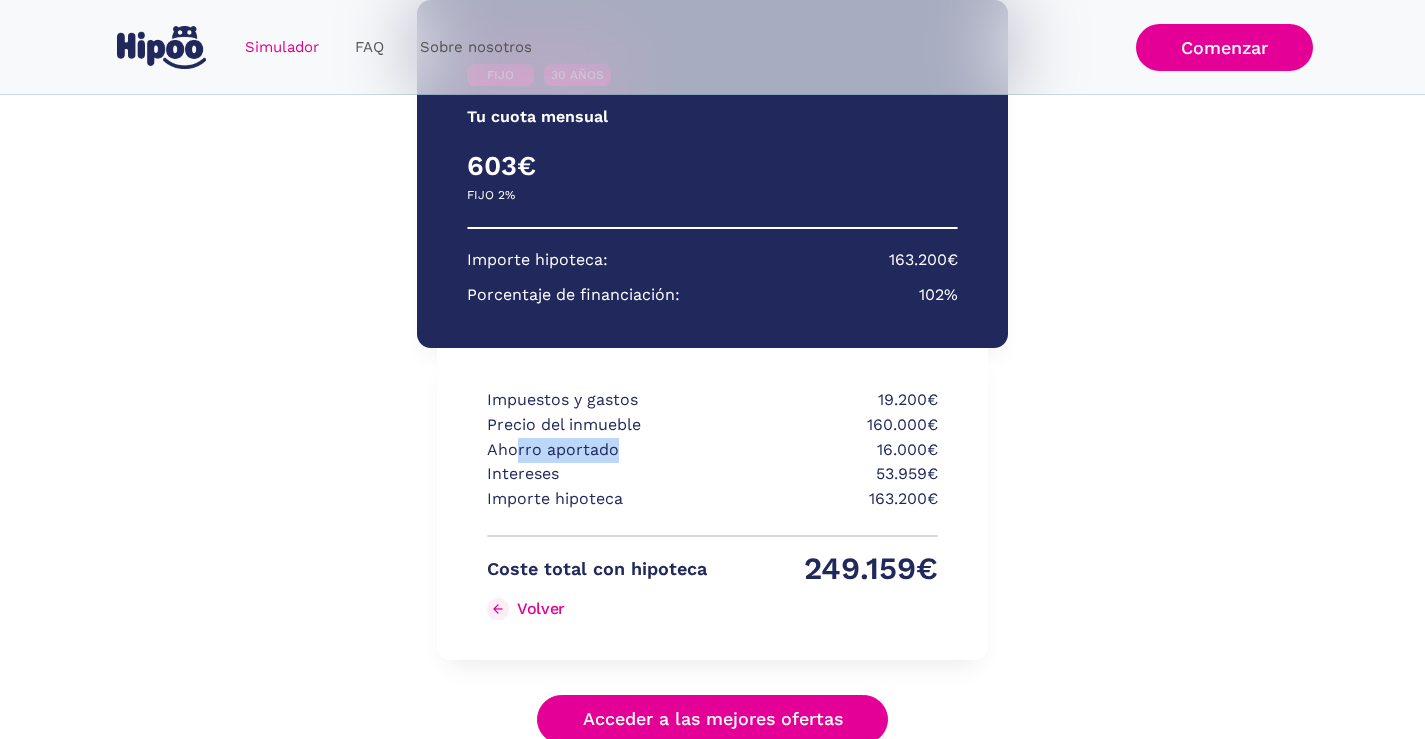 drag, startPoint x: 622, startPoint y: 448, endPoint x: 775, endPoint y: 455, distance: 153.16005 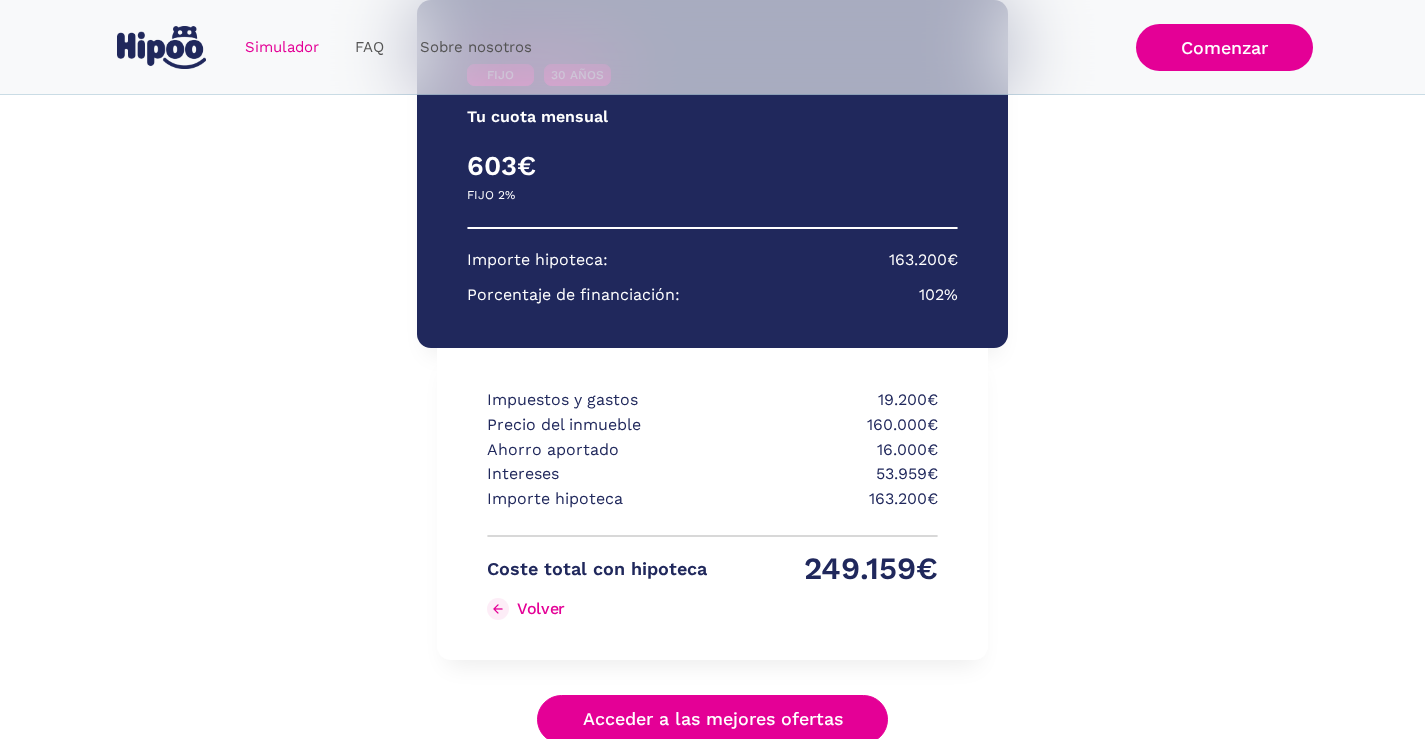 click on "16.000€" at bounding box center [828, 450] 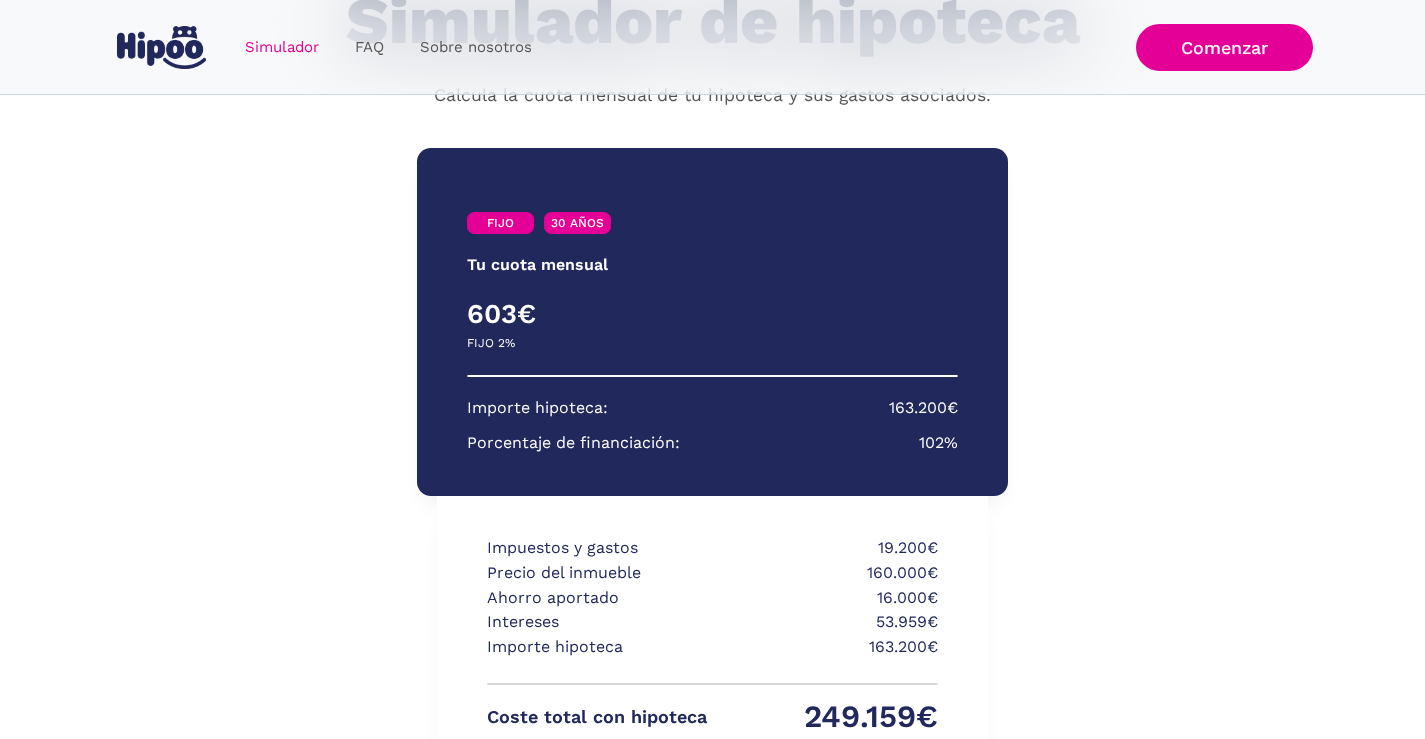 scroll, scrollTop: 0, scrollLeft: 0, axis: both 